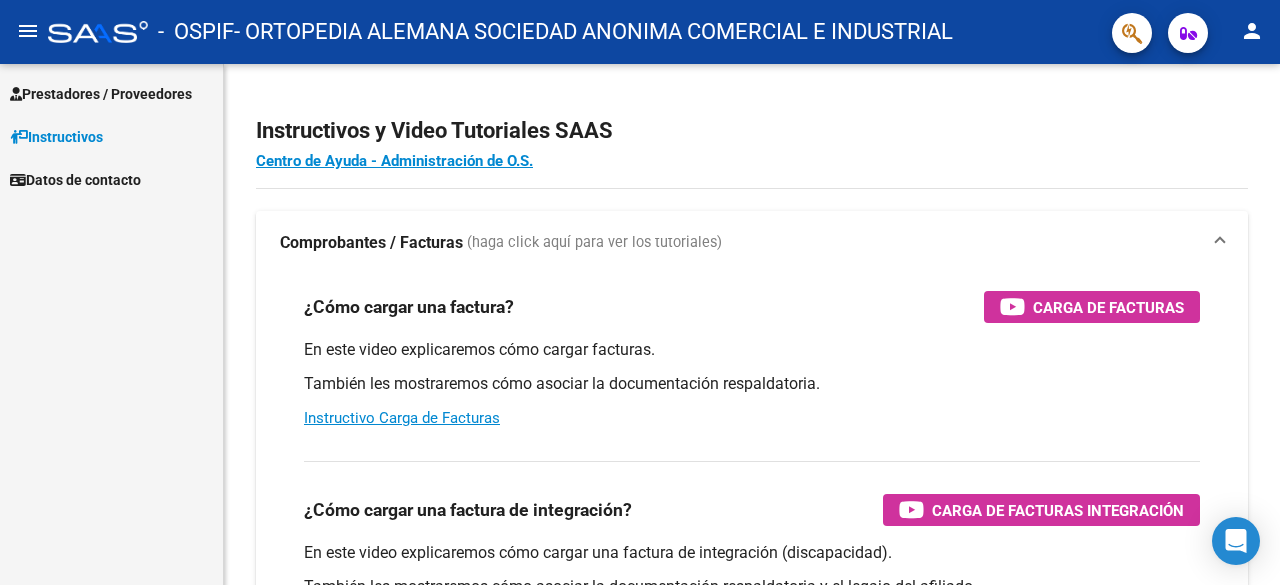 scroll, scrollTop: 0, scrollLeft: 0, axis: both 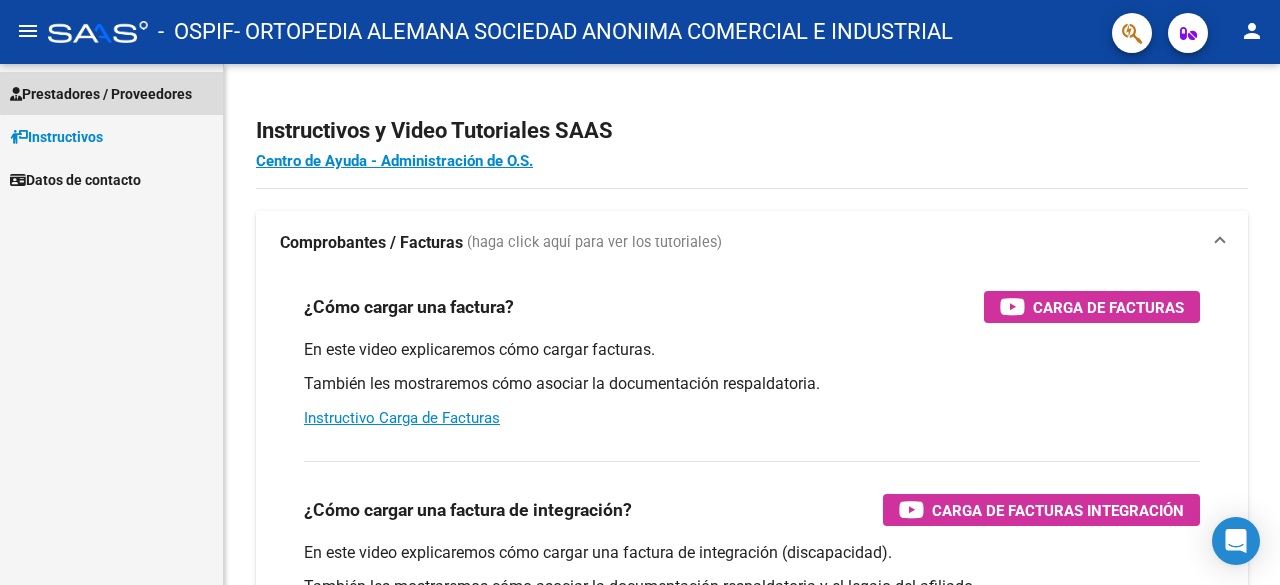 click on "Prestadores / Proveedores" at bounding box center [101, 94] 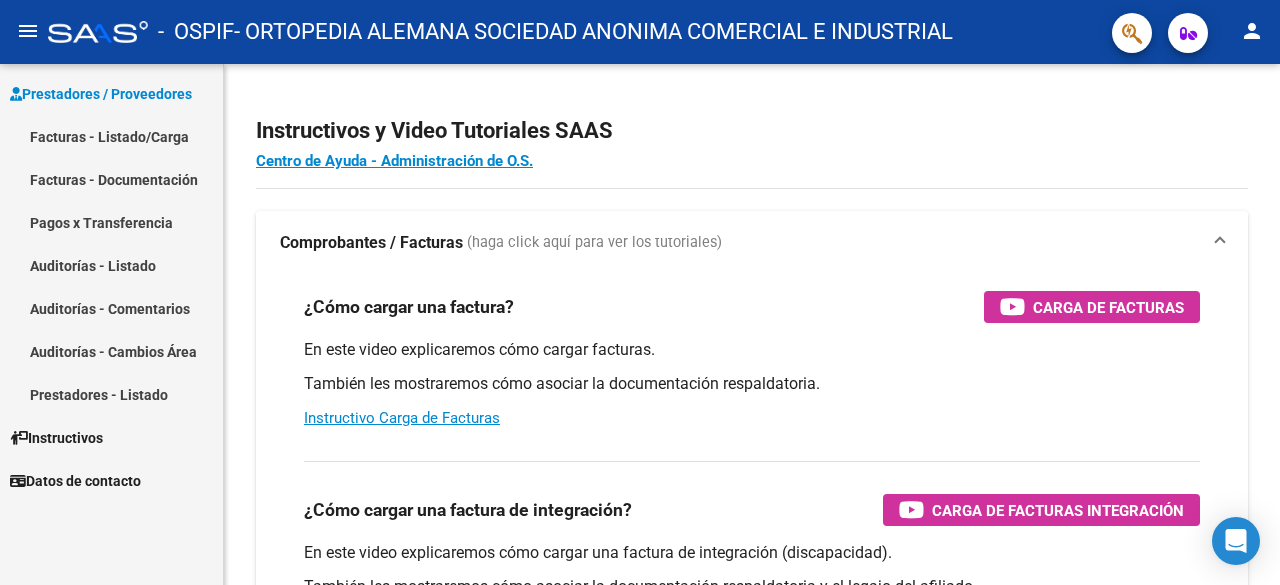 click on "Facturas - Documentación" at bounding box center (111, 179) 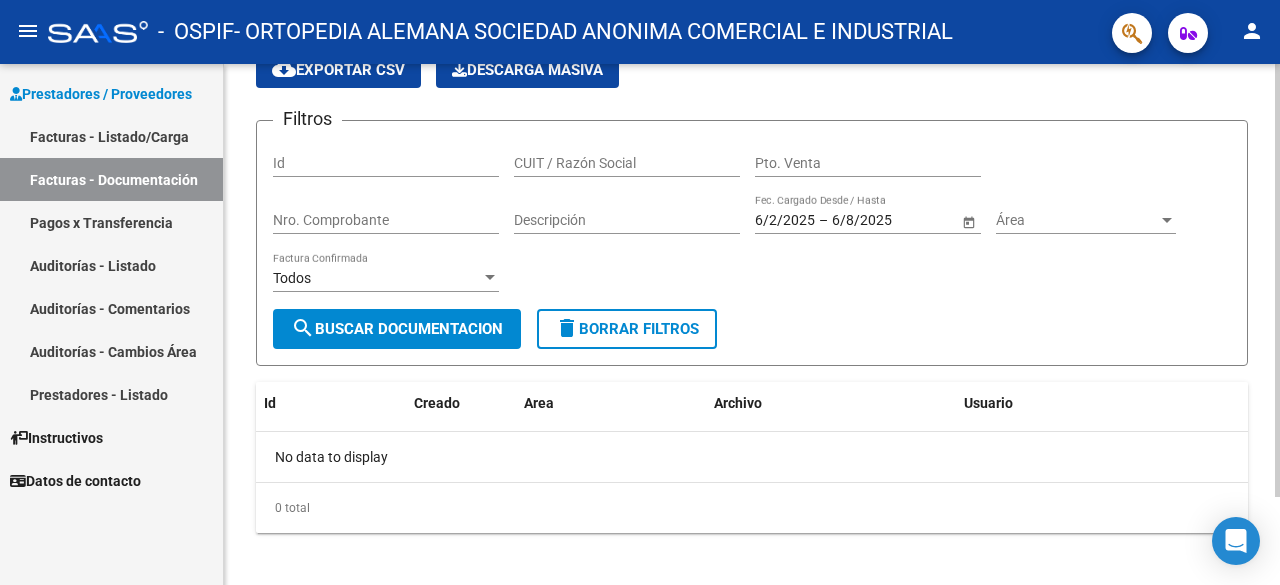 scroll, scrollTop: 100, scrollLeft: 0, axis: vertical 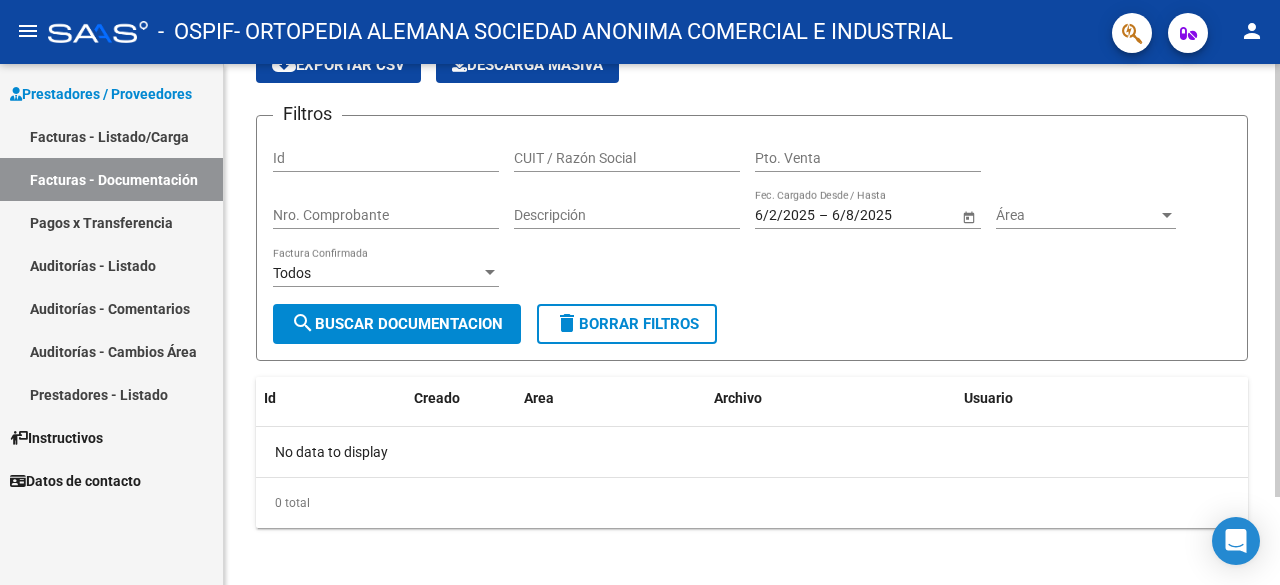 click on "PRESTADORES -> Comprobantes - Documentación Respaldatoria cloud_download  Exportar CSV   Descarga Masiva
Filtros Id CUIT / Razón Social Pto. Venta Nro. Comprobante Descripción 6/2/2025 6/2/2025 – 6/8/2025 6/8/2025 Fec. Cargado Desde / Hasta Área Área Todos Factura Confirmada search  Buscar Documentacion  delete  Borrar Filtros  Id Creado Area Archivo Usuario Acción No data to display  0 total   1" 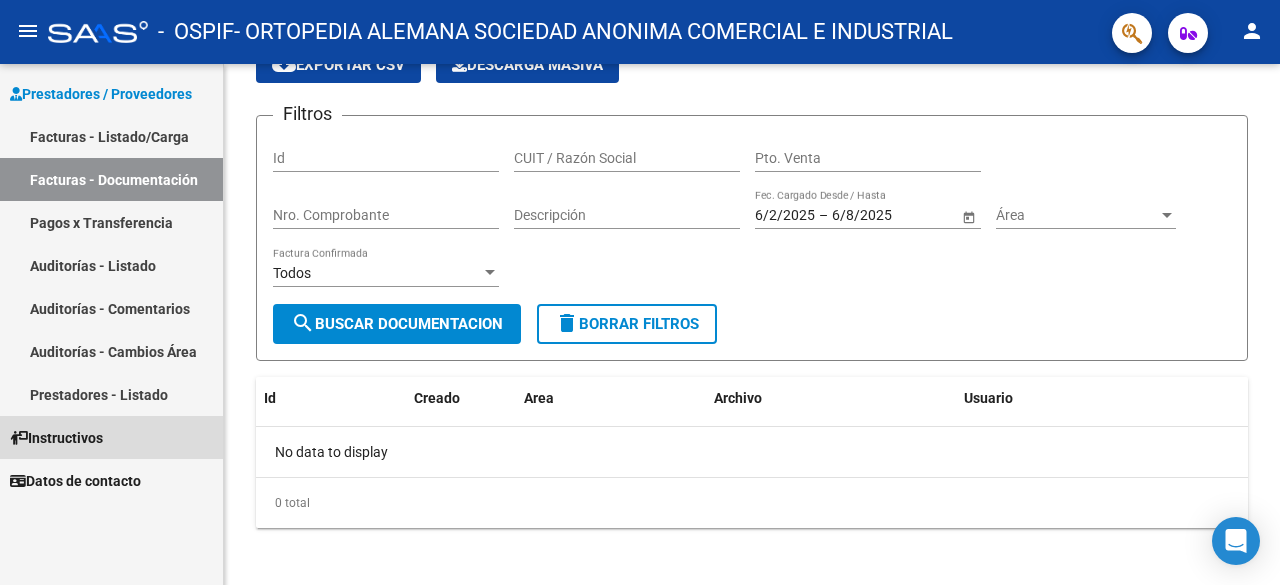 click on "Instructivos" at bounding box center [56, 438] 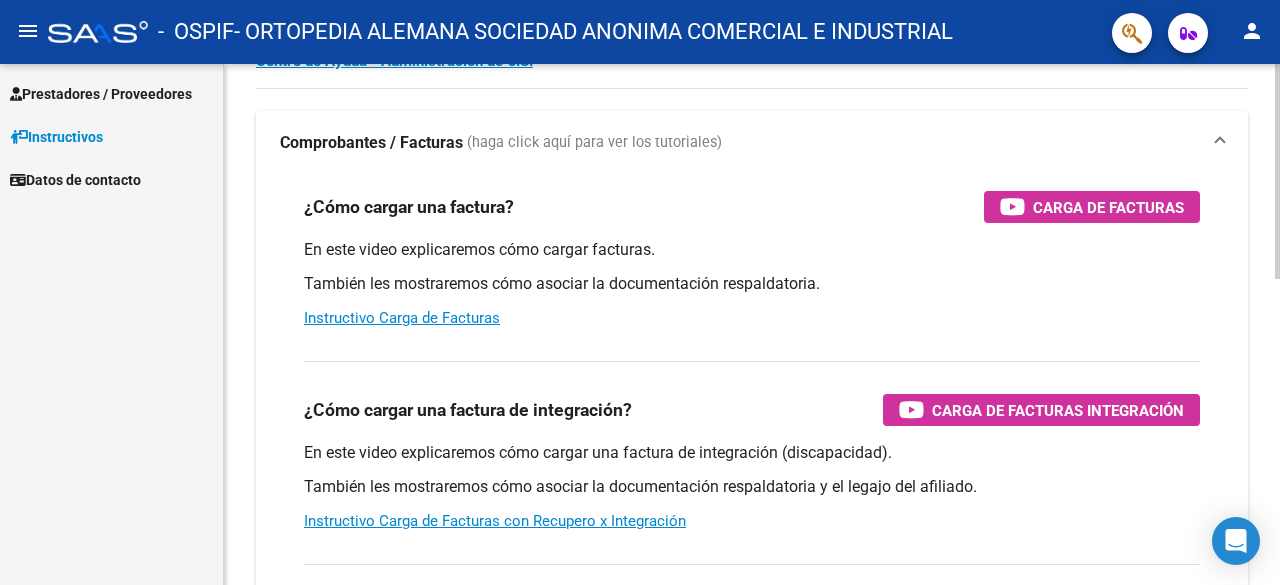 click on "(haga click aquí para ver los tutoriales)" at bounding box center (594, 143) 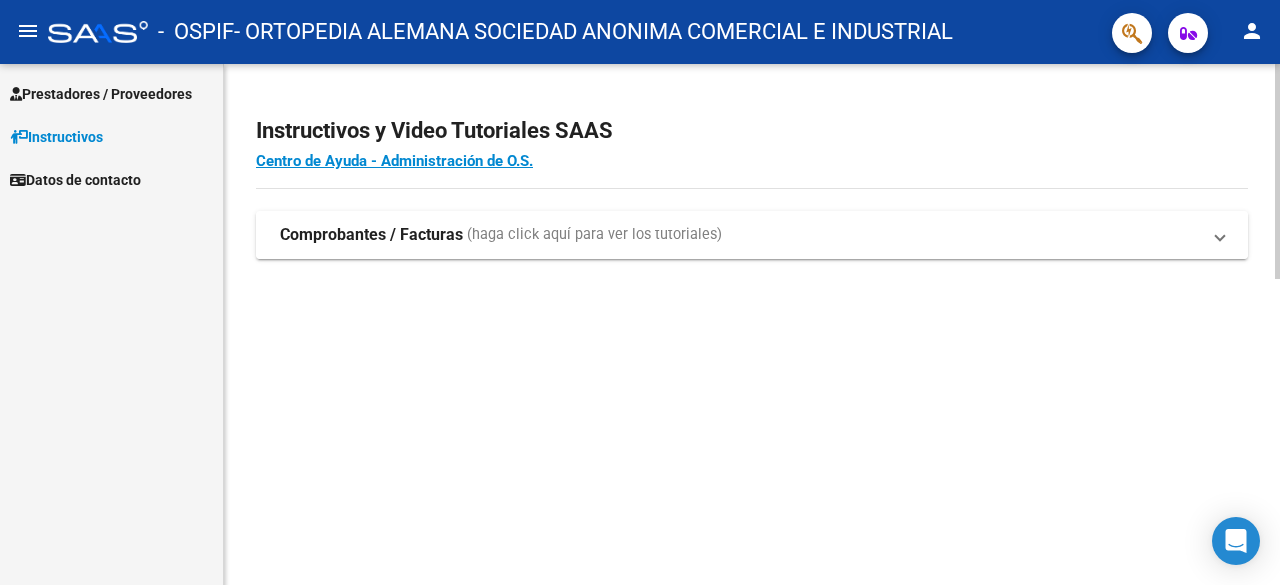 scroll, scrollTop: 0, scrollLeft: 0, axis: both 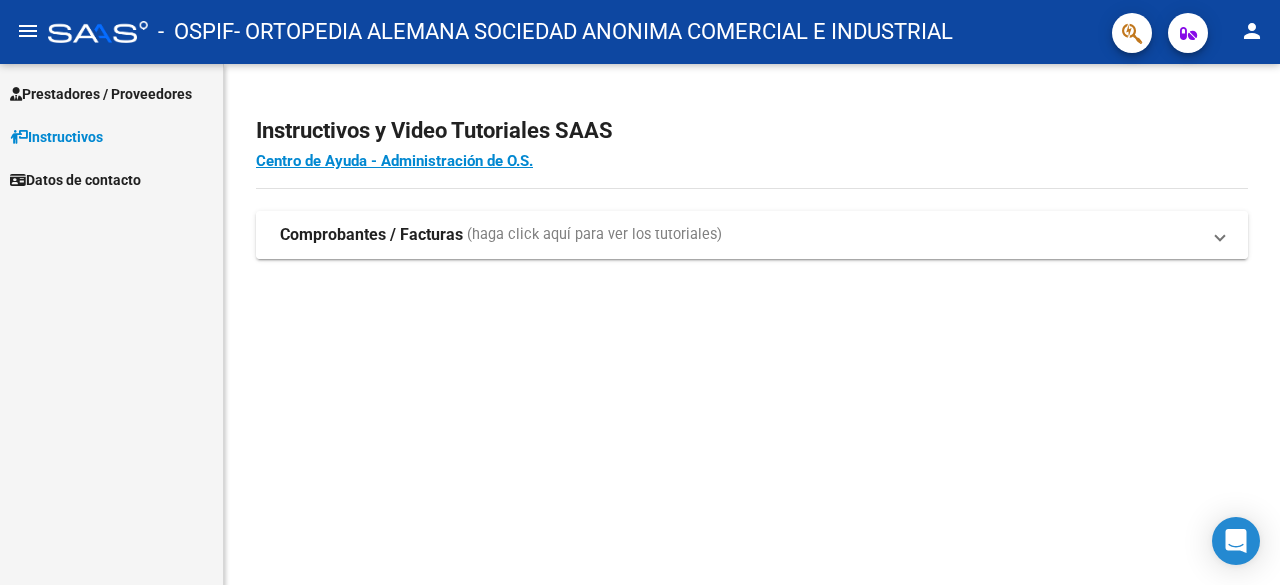 click on "(haga click aquí para ver los tutoriales)" at bounding box center [594, 235] 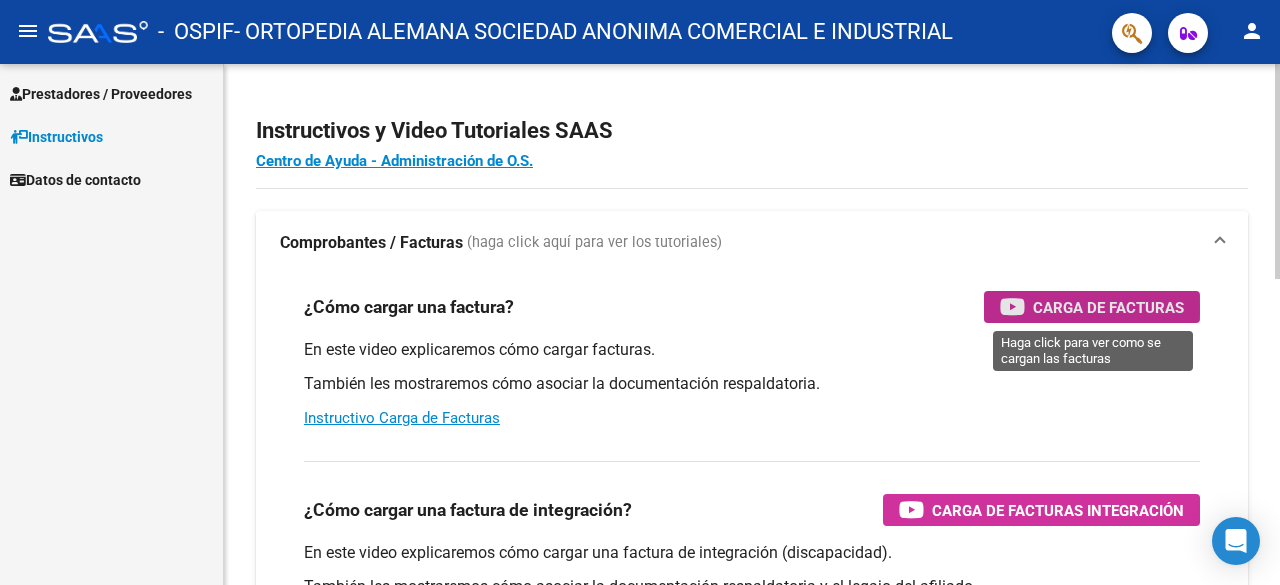 click on "Carga de Facturas" at bounding box center [1108, 307] 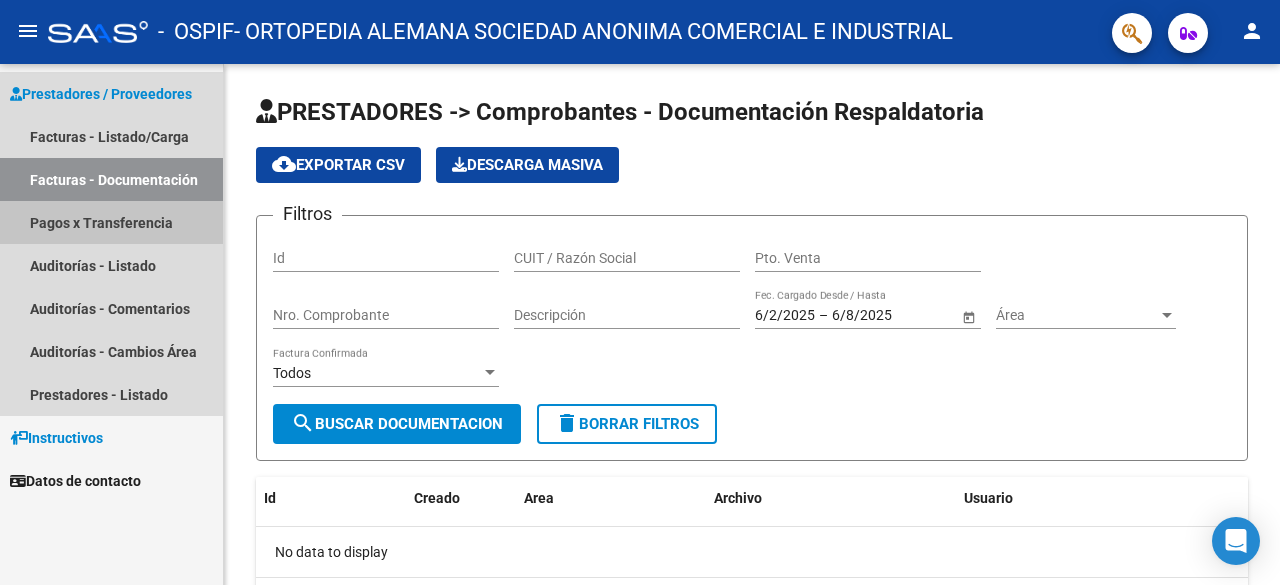 click on "Pagos x Transferencia" at bounding box center [111, 222] 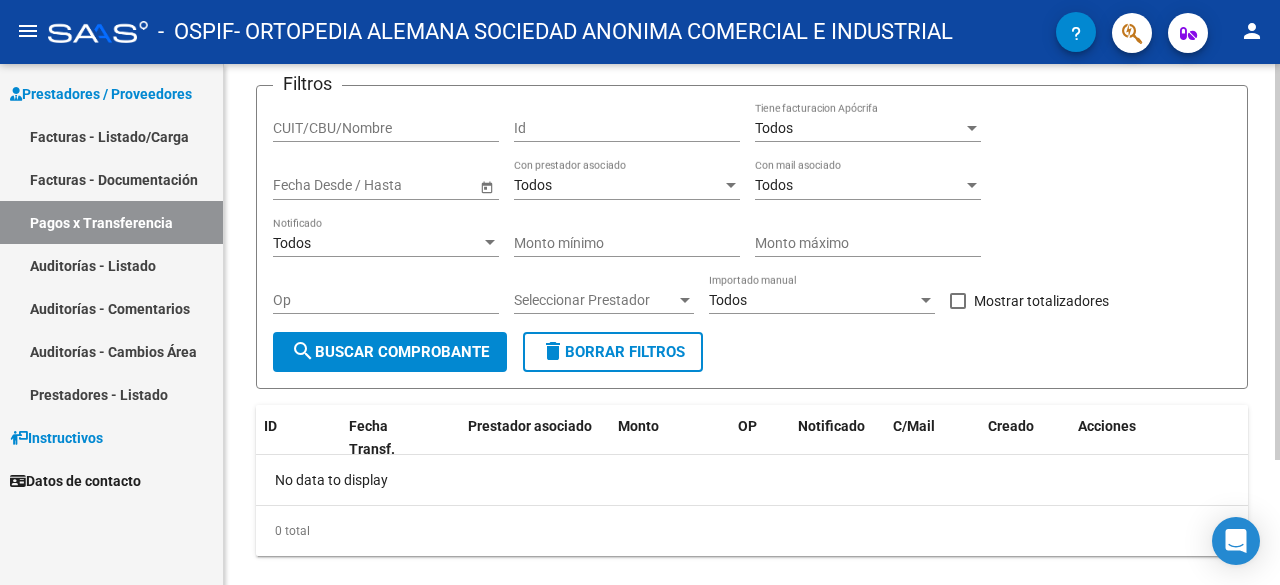 scroll, scrollTop: 136, scrollLeft: 0, axis: vertical 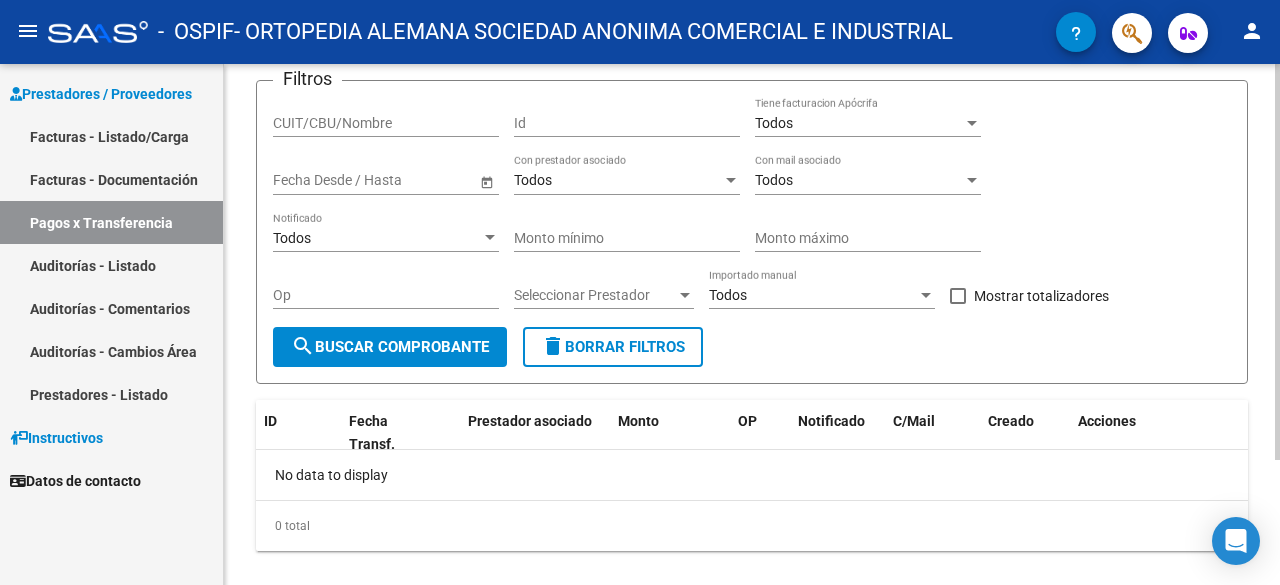 click 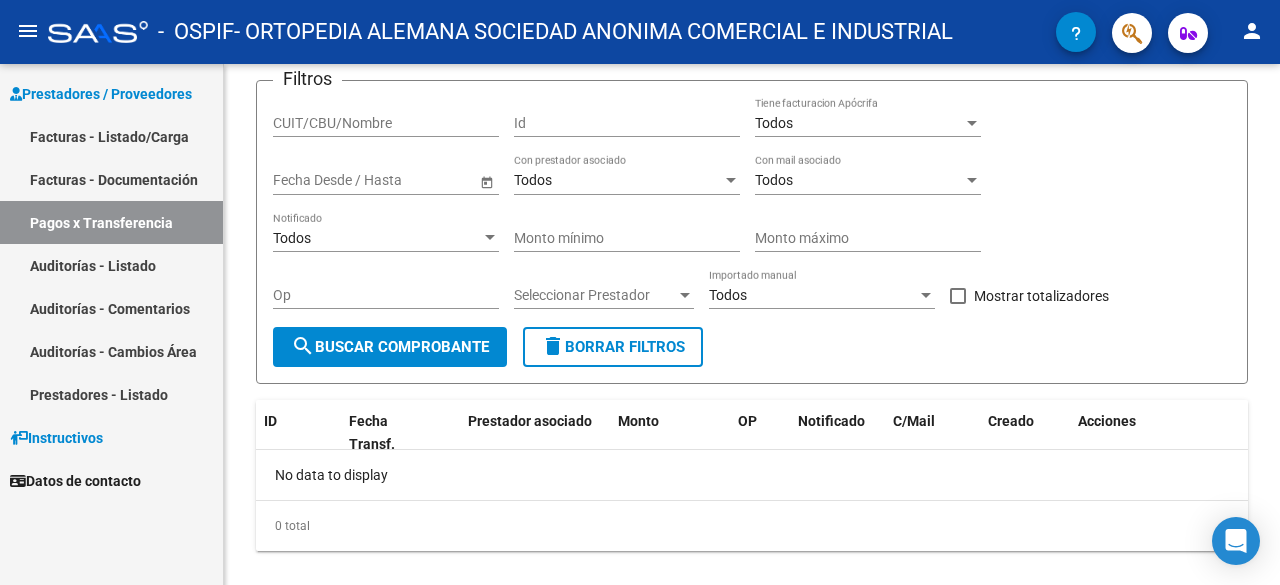 click on "Facturas - Documentación" at bounding box center [111, 179] 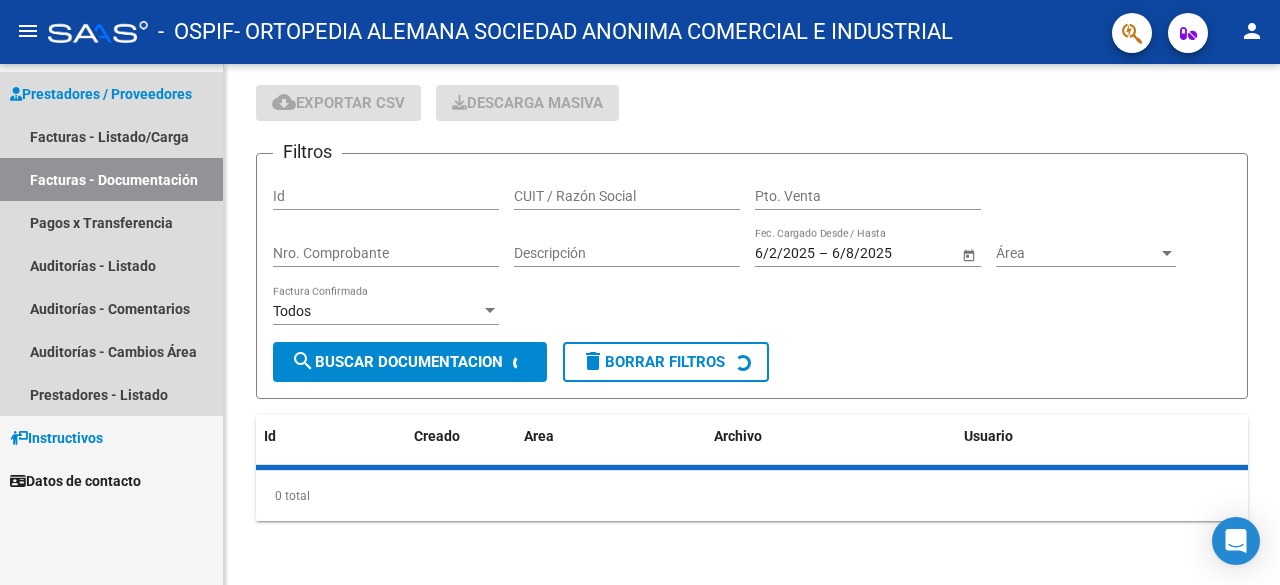 scroll, scrollTop: 0, scrollLeft: 0, axis: both 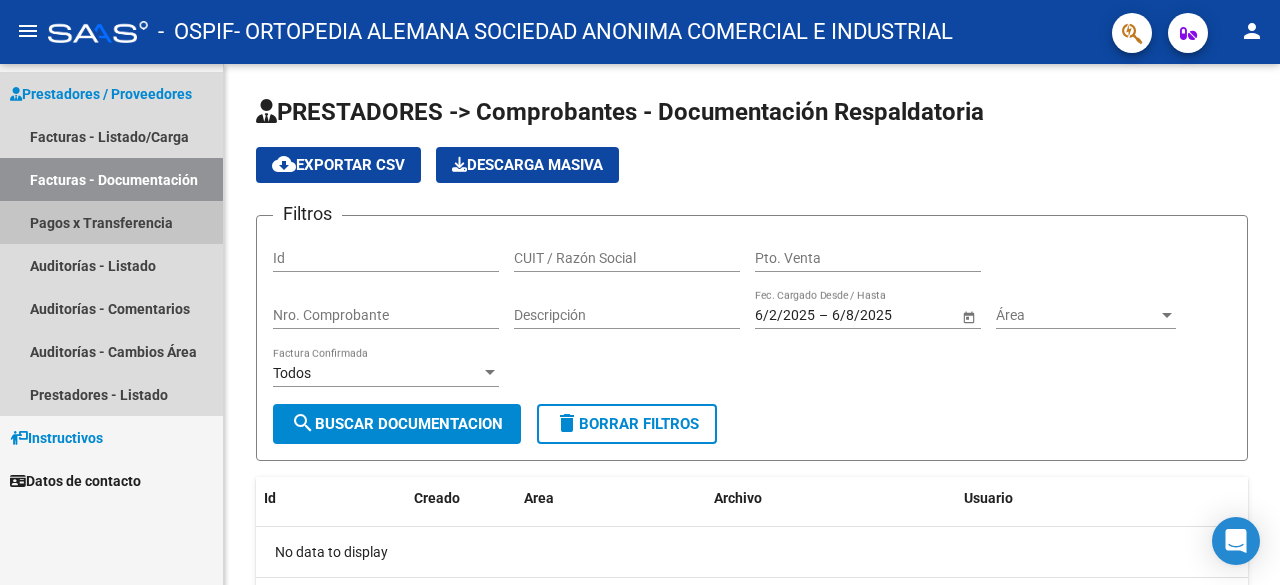 click on "Pagos x Transferencia" at bounding box center (111, 222) 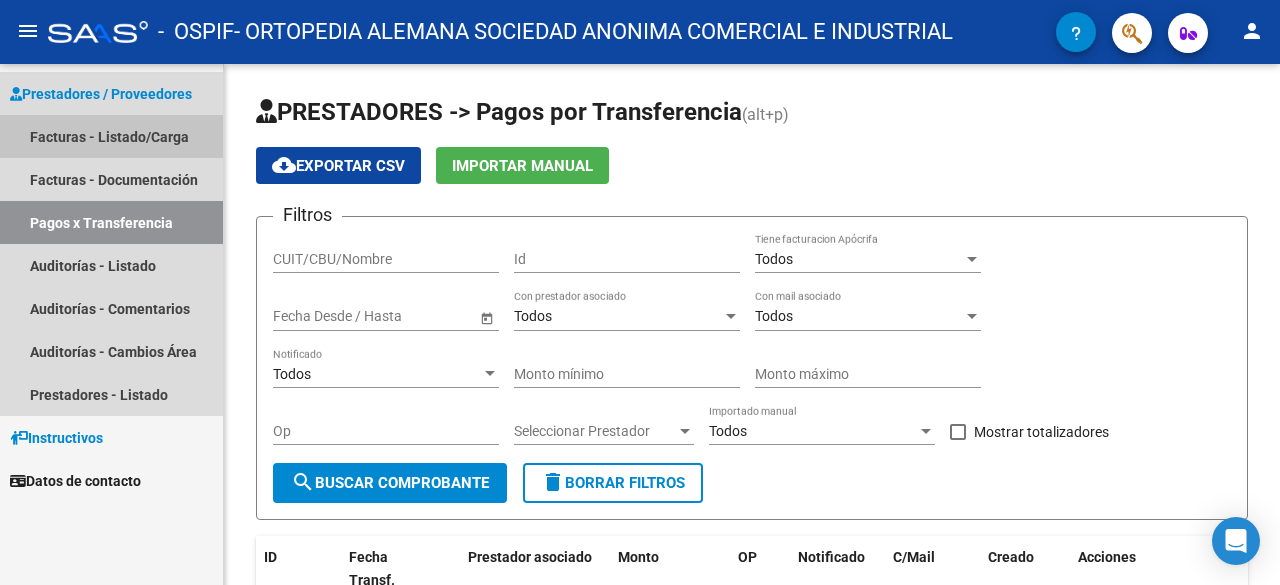 click on "Facturas - Listado/Carga" at bounding box center [111, 136] 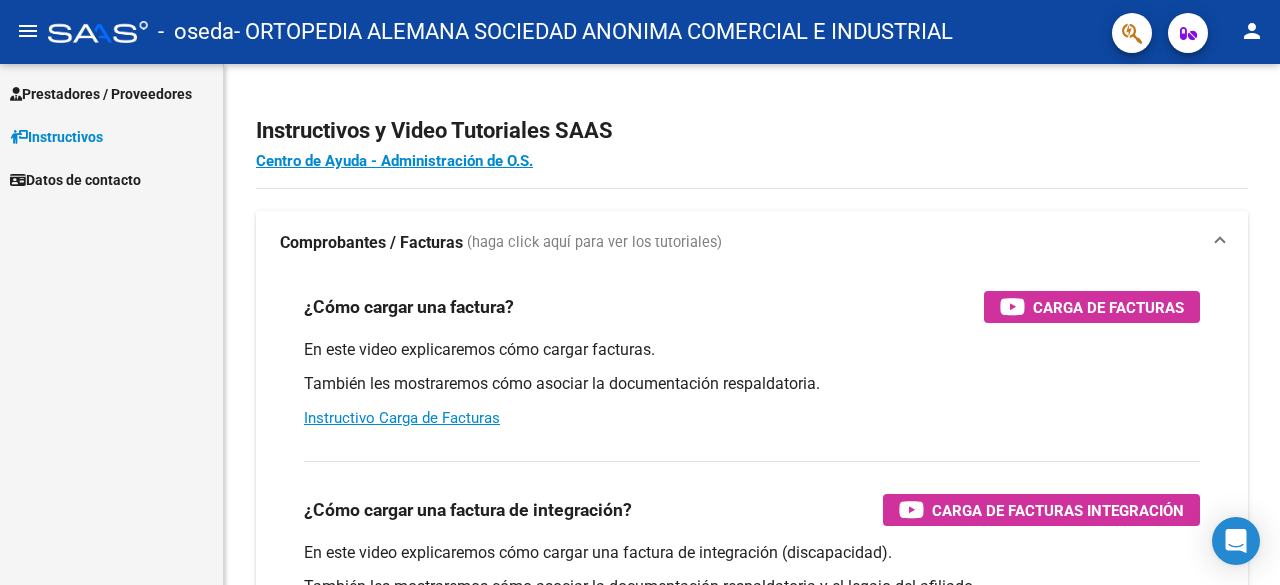 scroll, scrollTop: 0, scrollLeft: 0, axis: both 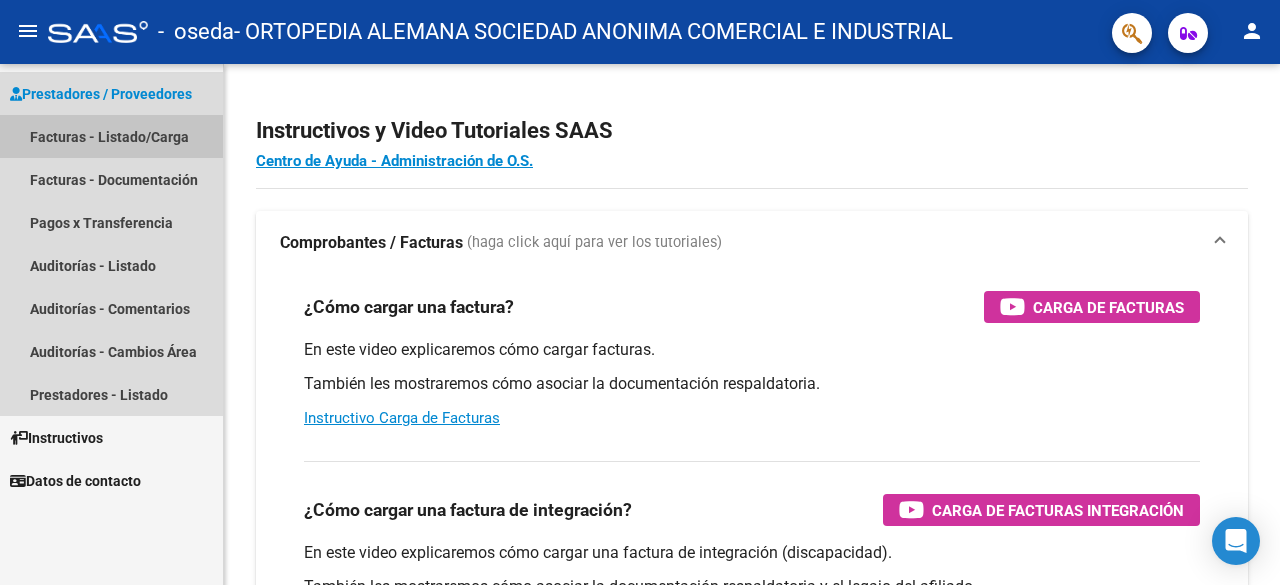 click on "Facturas - Listado/Carga" at bounding box center [111, 136] 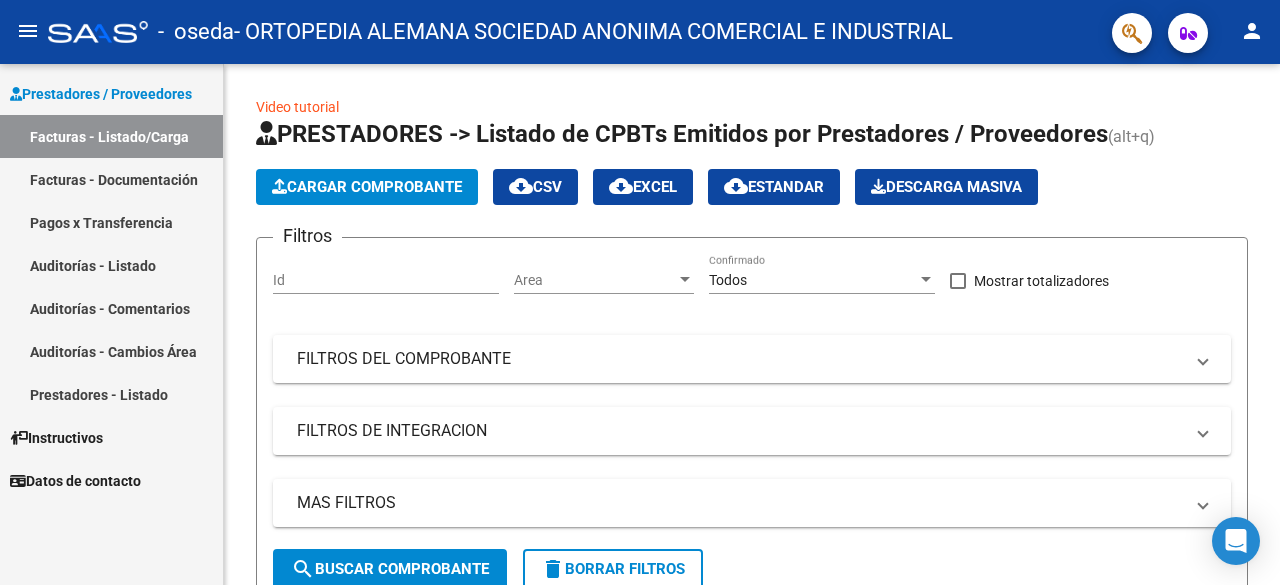click on "Facturas - Documentación" at bounding box center [111, 179] 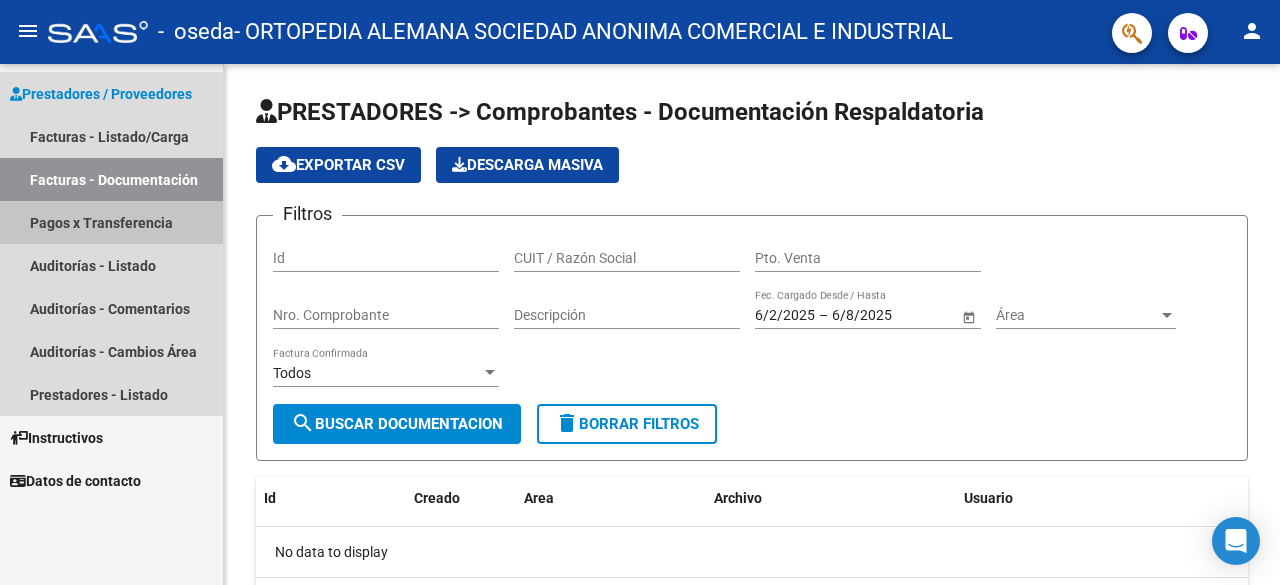 click on "Pagos x Transferencia" at bounding box center [111, 222] 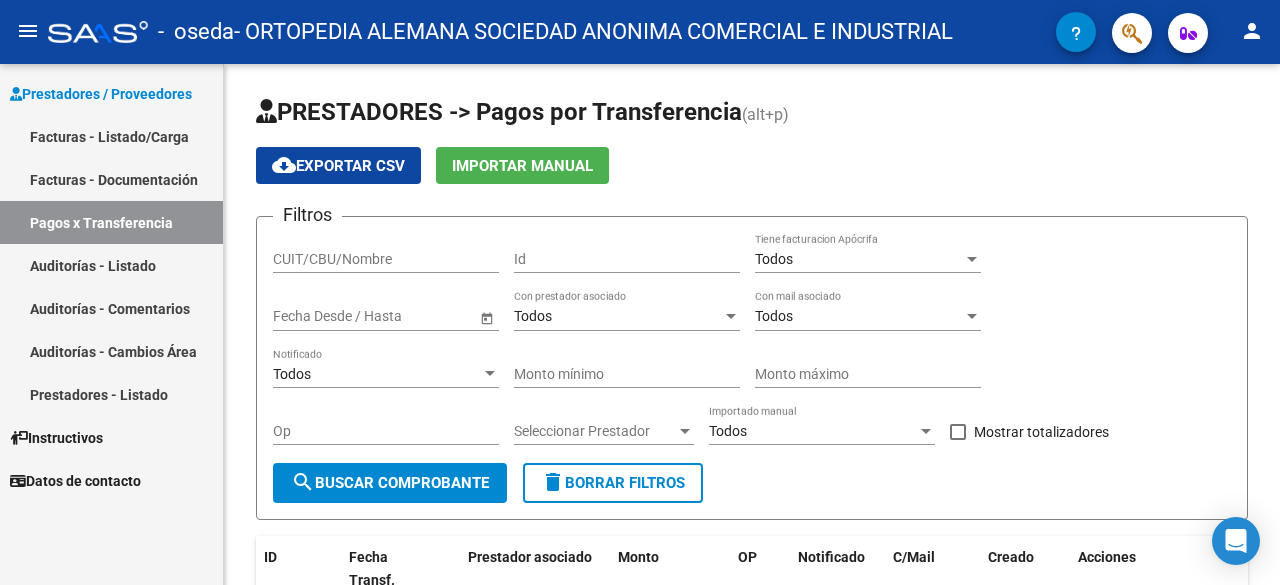 click on "Auditorías - Listado" at bounding box center (111, 265) 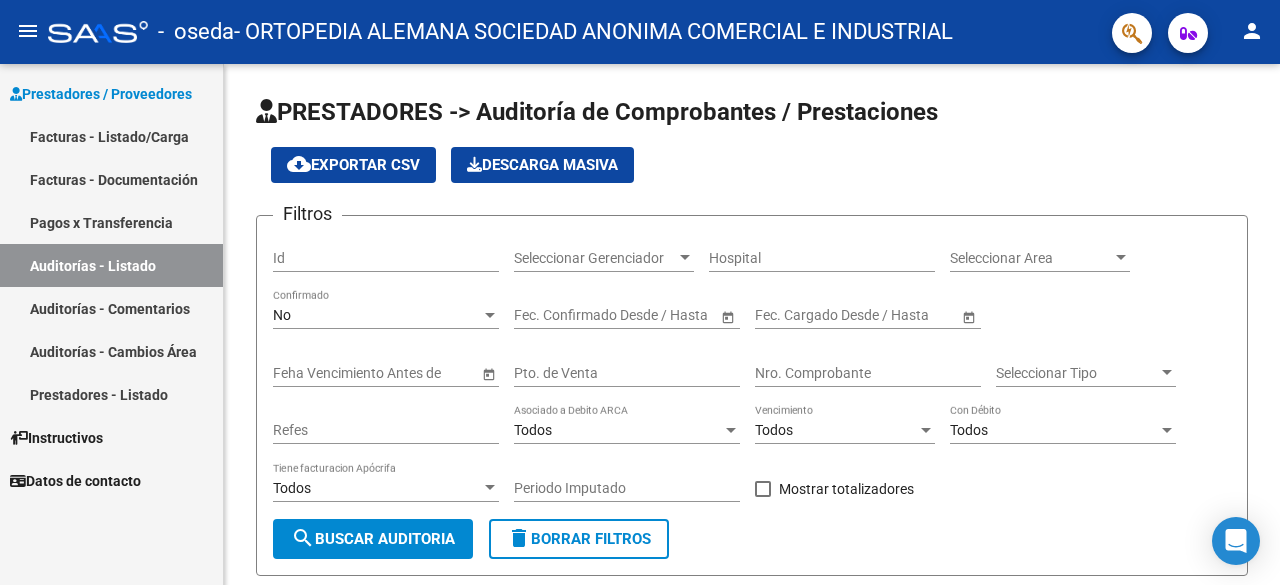 click on "Facturas - Listado/Carga" at bounding box center (111, 136) 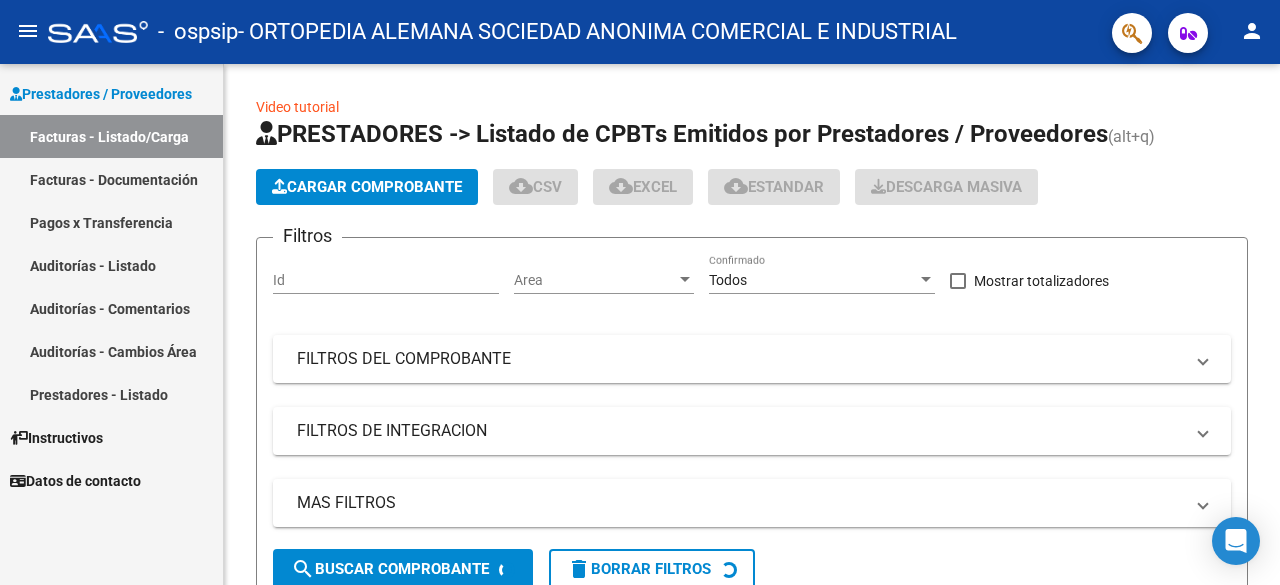 scroll, scrollTop: 0, scrollLeft: 0, axis: both 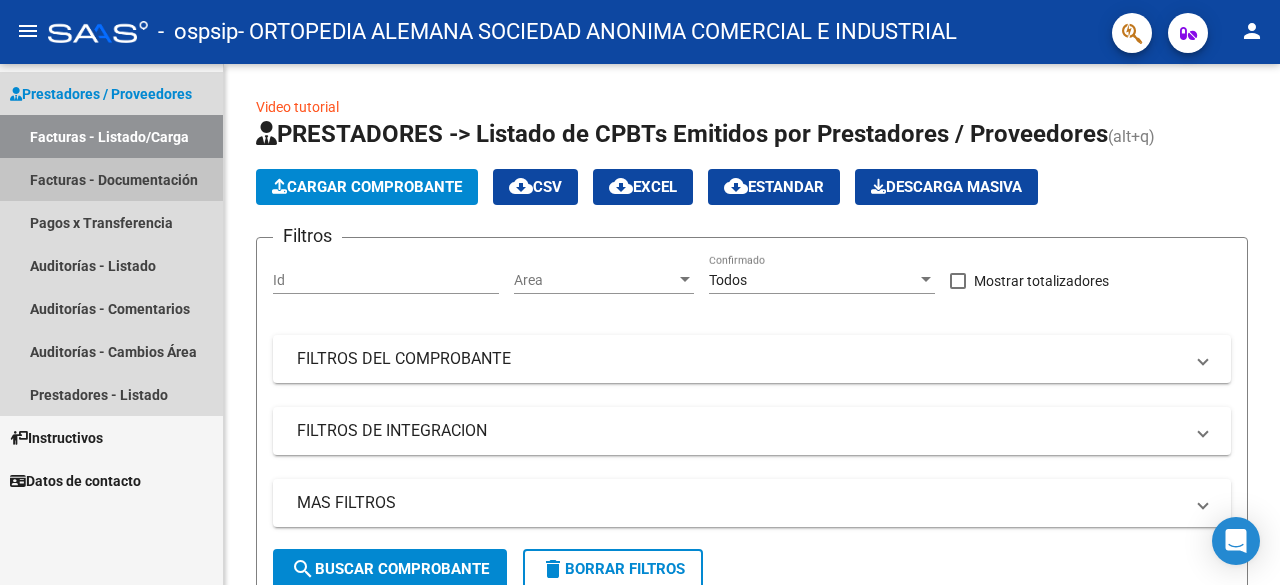 click on "Facturas - Documentación" at bounding box center [111, 179] 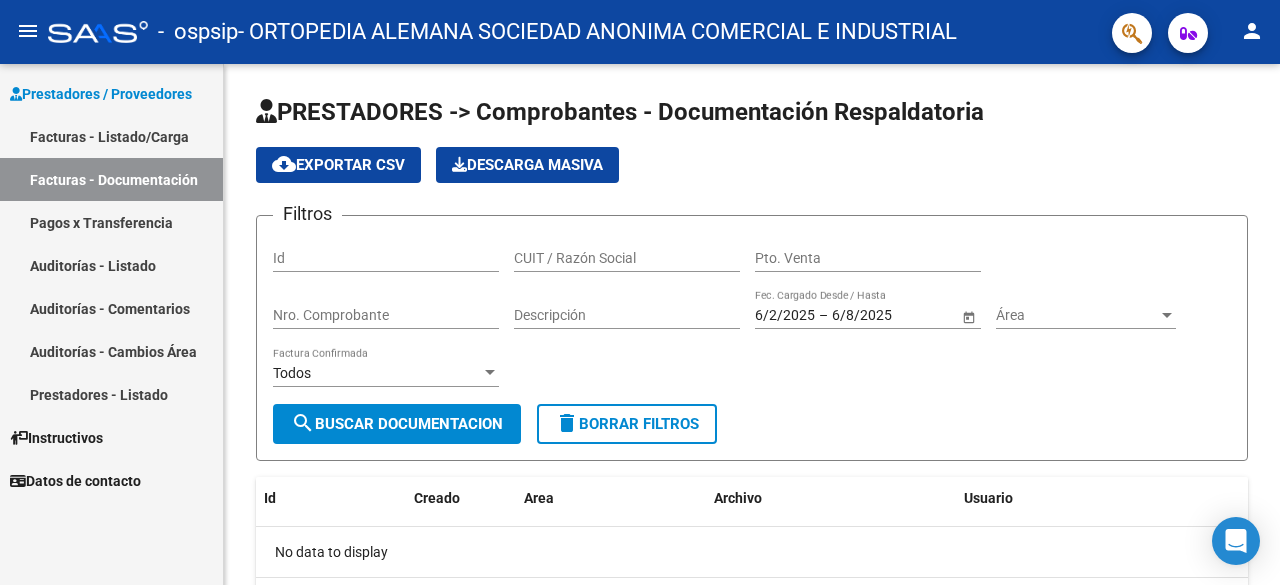 click on "Facturas - Listado/Carga" at bounding box center (111, 136) 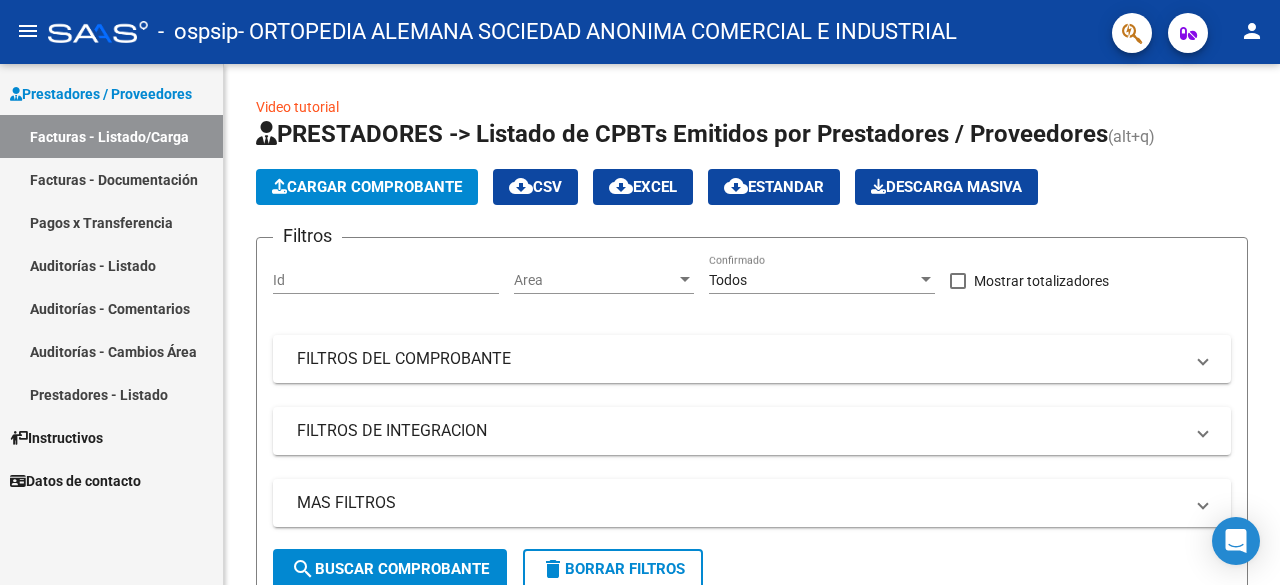 click on "Prestadores / Proveedores" at bounding box center [101, 94] 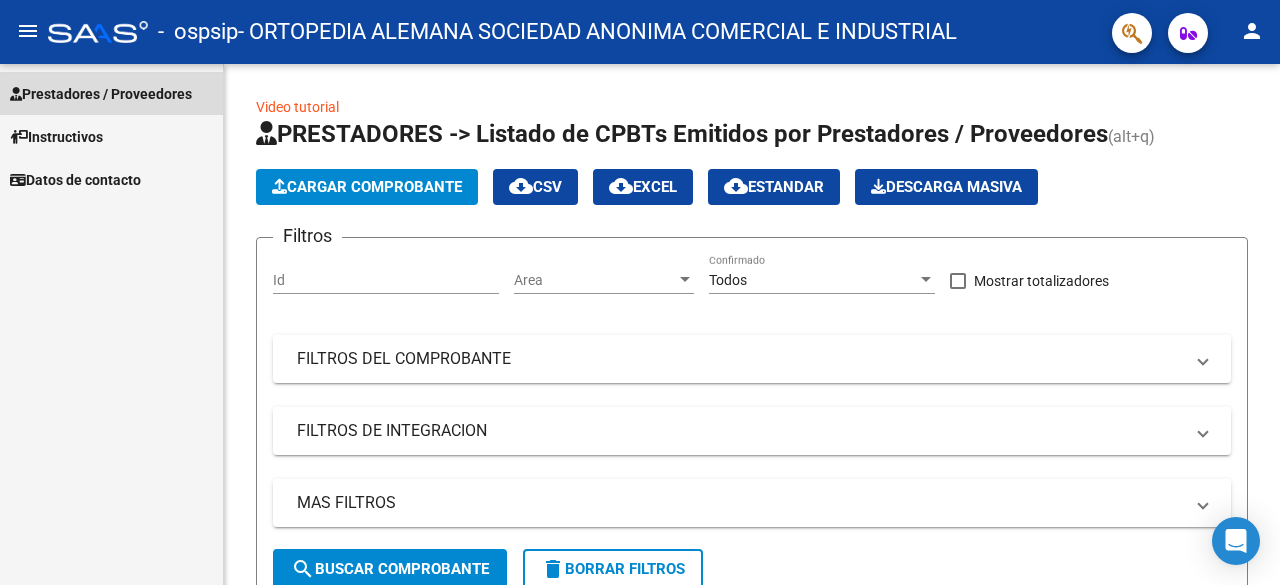 click on "Prestadores / Proveedores" at bounding box center (101, 94) 